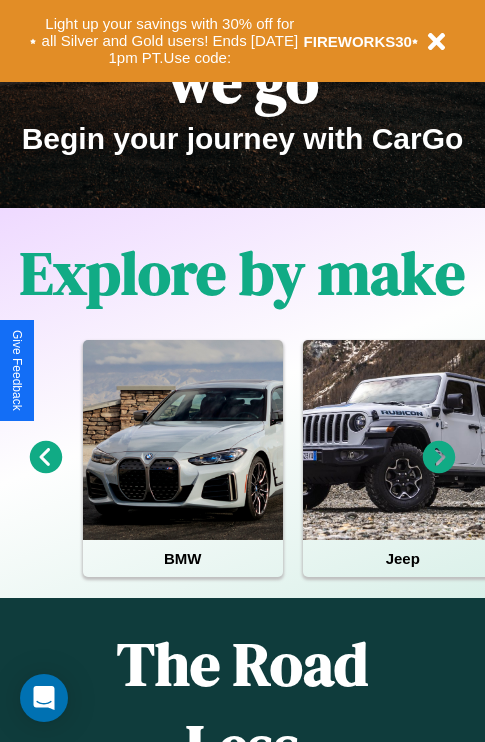 scroll, scrollTop: 308, scrollLeft: 0, axis: vertical 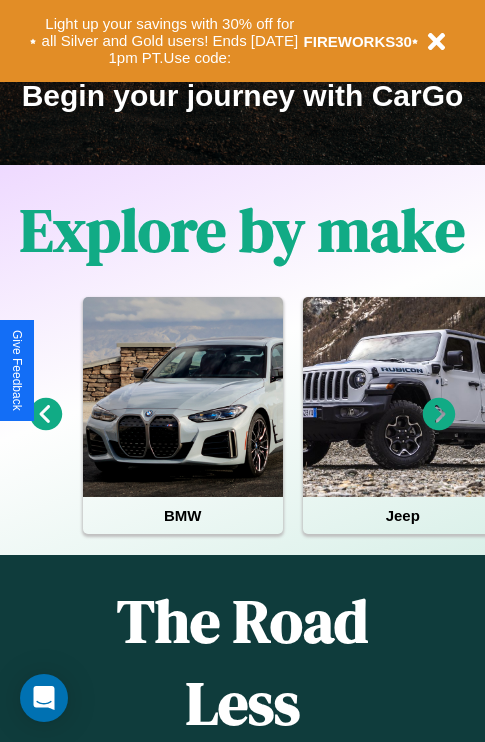 click 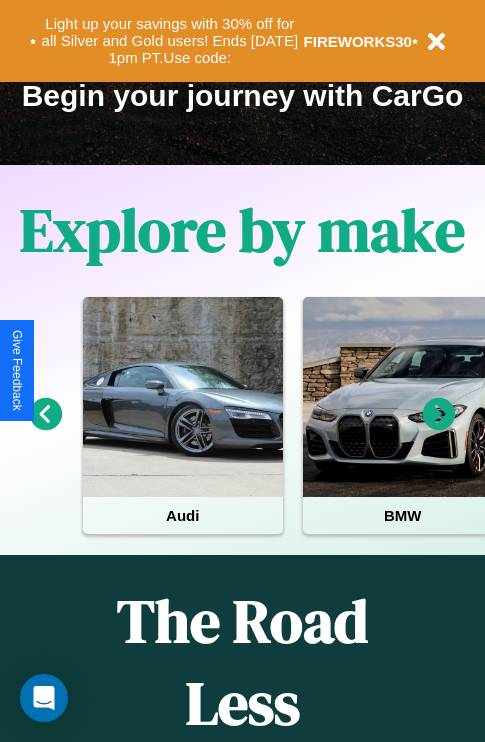 click 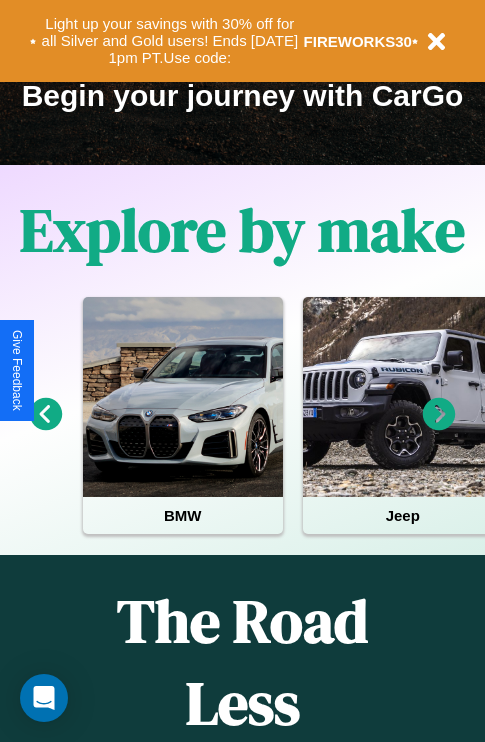 click 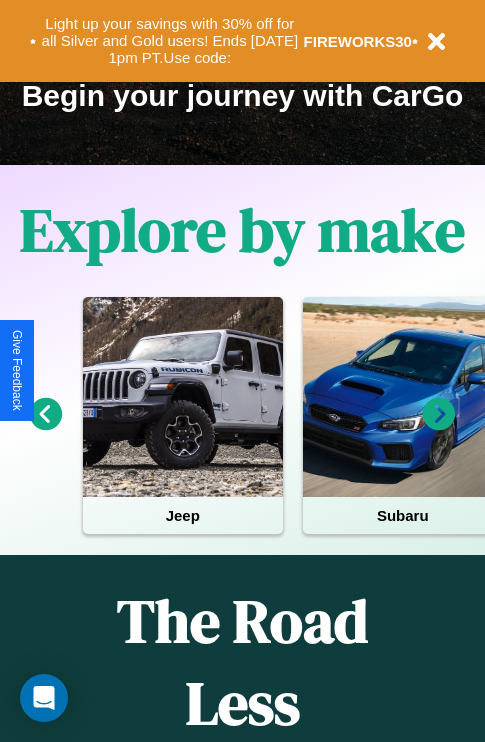 click 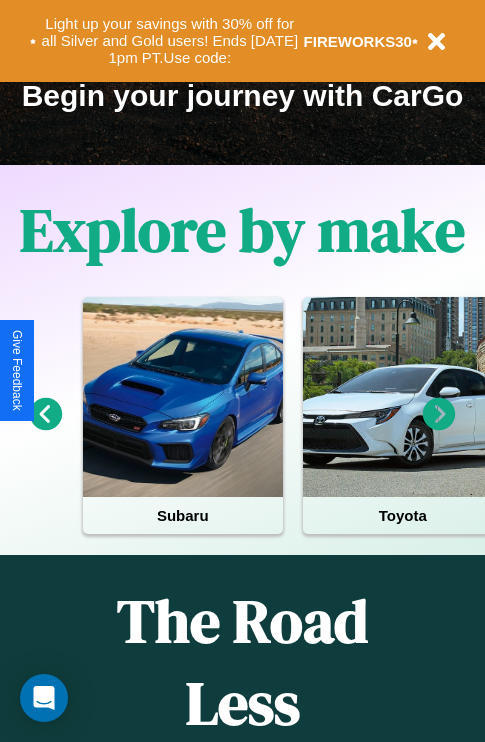 click 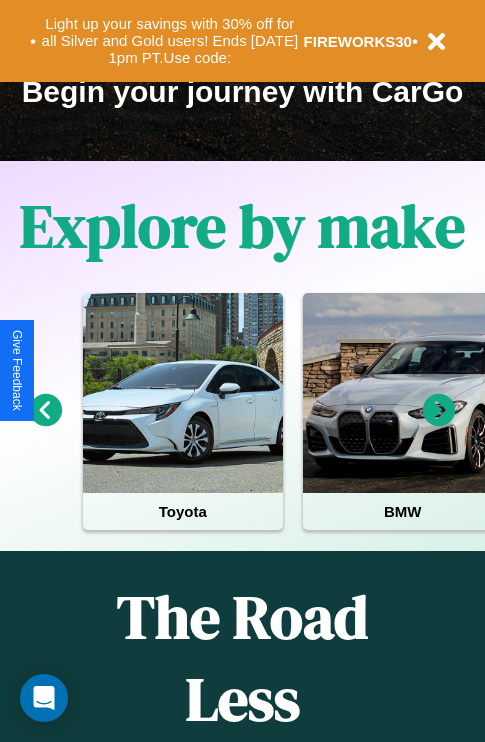 scroll, scrollTop: 308, scrollLeft: 0, axis: vertical 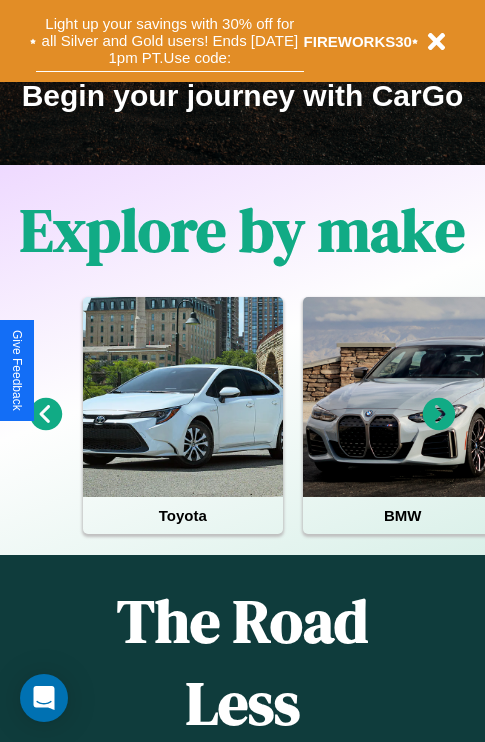 click on "Light up your savings with 30% off for all Silver and Gold users! Ends 8/1 at 1pm PT.  Use code:" at bounding box center [170, 41] 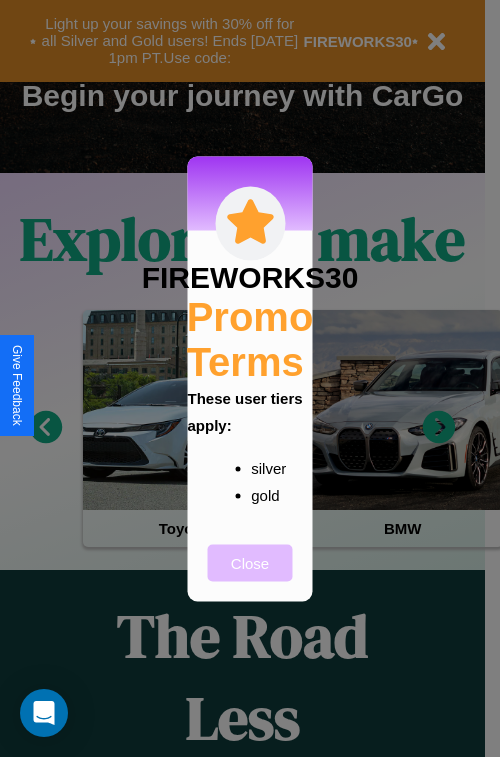 click on "Close" at bounding box center [250, 562] 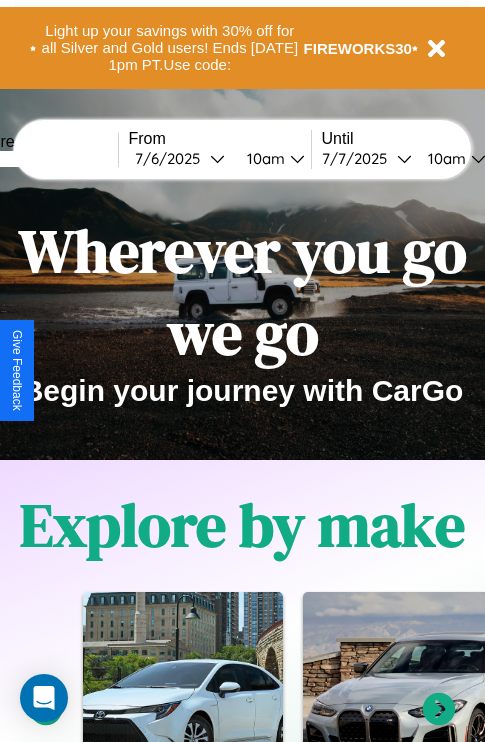 scroll, scrollTop: 0, scrollLeft: 0, axis: both 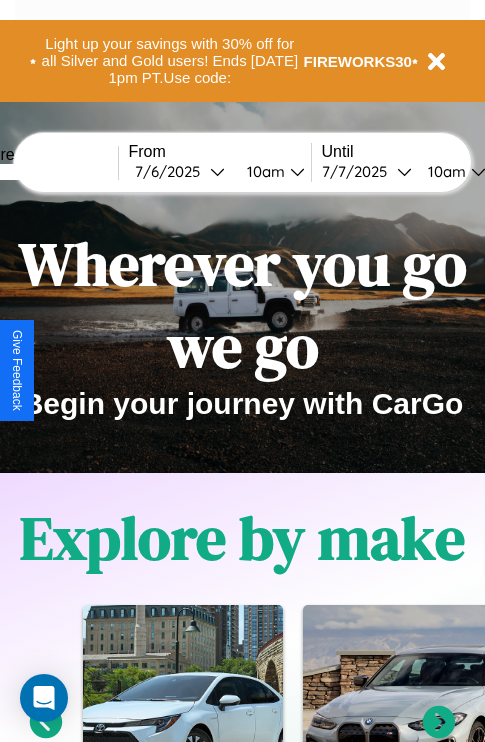 click at bounding box center [43, 172] 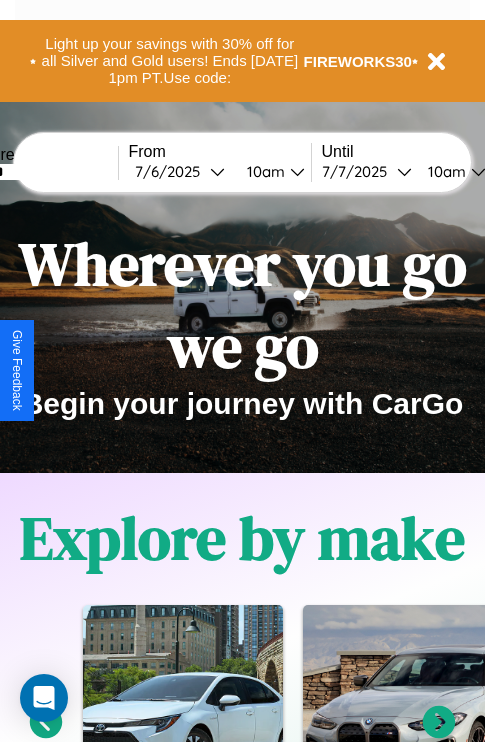 type on "******" 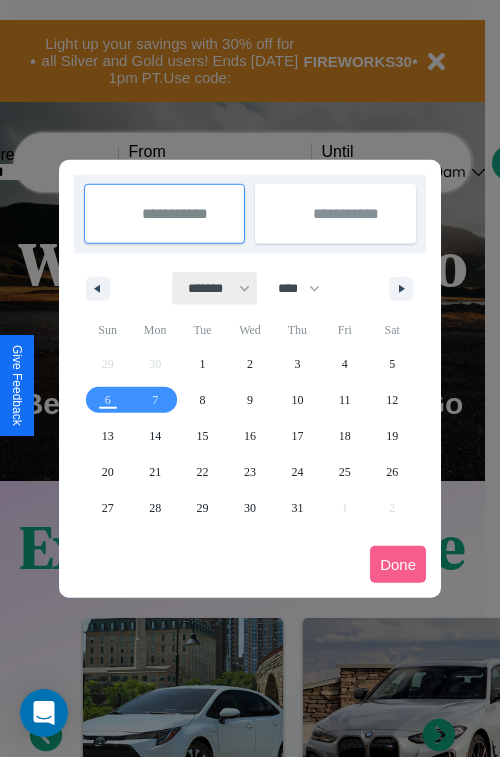 click on "******* ******** ***** ***** *** **** **** ****** ********* ******* ******** ********" at bounding box center [215, 288] 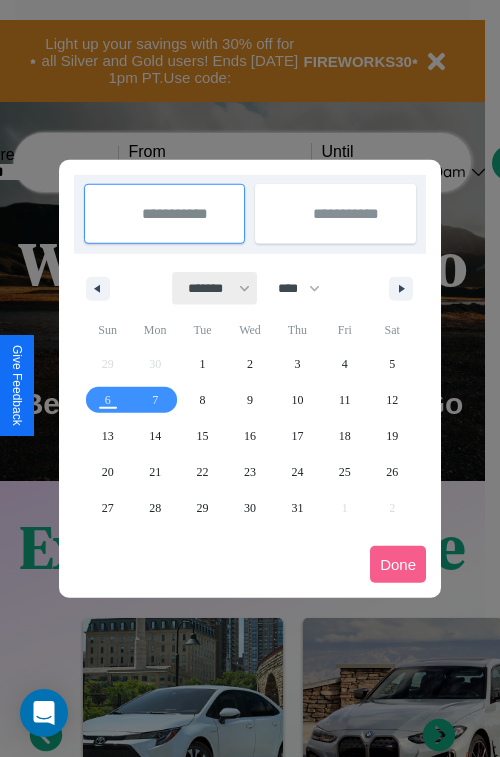 select on "*" 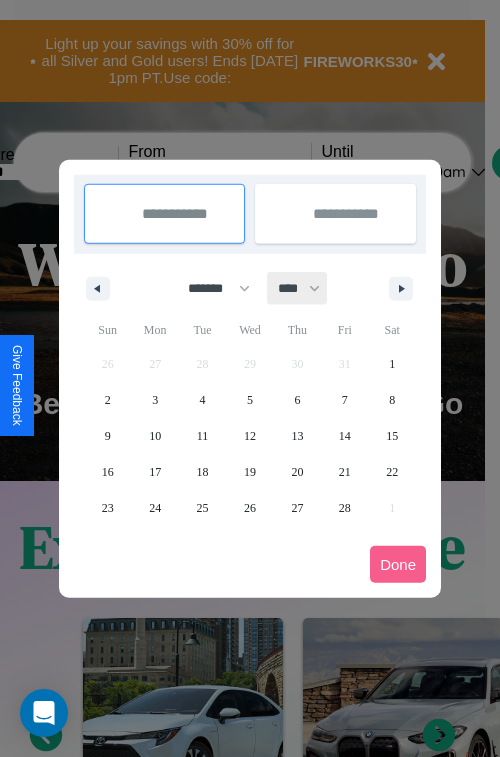 click on "**** **** **** **** **** **** **** **** **** **** **** **** **** **** **** **** **** **** **** **** **** **** **** **** **** **** **** **** **** **** **** **** **** **** **** **** **** **** **** **** **** **** **** **** **** **** **** **** **** **** **** **** **** **** **** **** **** **** **** **** **** **** **** **** **** **** **** **** **** **** **** **** **** **** **** **** **** **** **** **** **** **** **** **** **** **** **** **** **** **** **** **** **** **** **** **** **** **** **** **** **** **** **** **** **** **** **** **** **** **** **** **** **** **** **** **** **** **** **** **** ****" at bounding box center [298, 288] 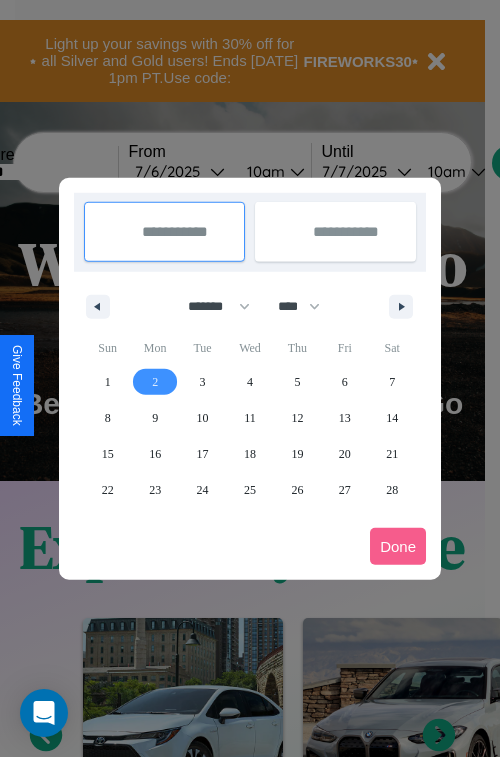 click on "2" at bounding box center (155, 382) 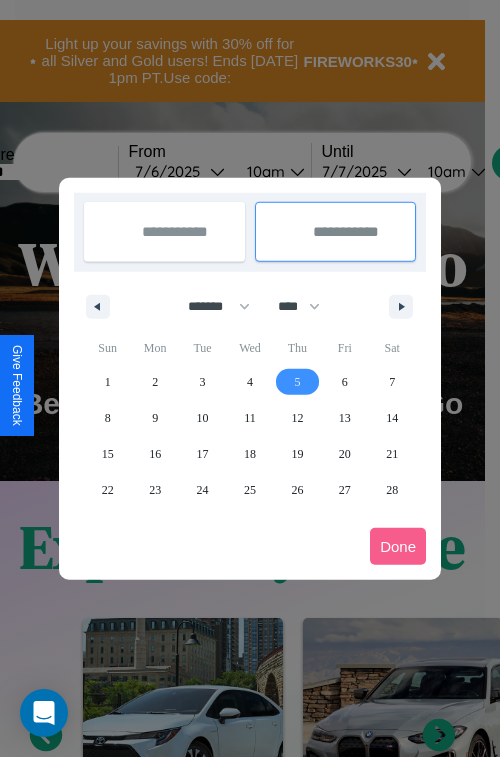 click on "5" at bounding box center (297, 382) 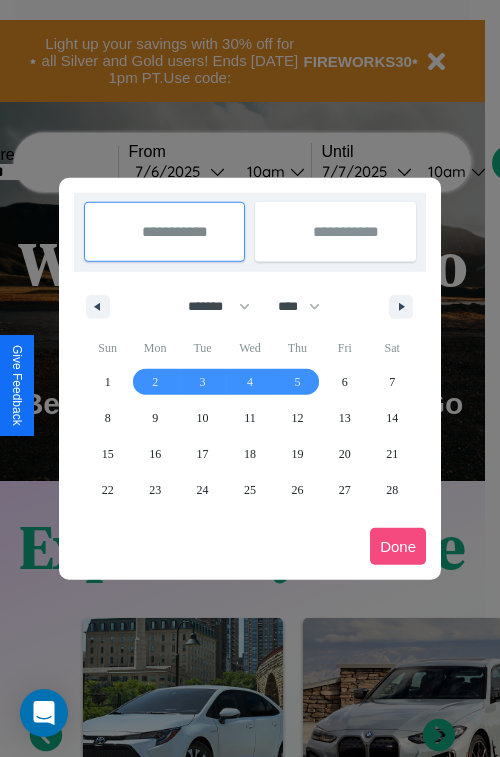 click on "Done" at bounding box center (398, 546) 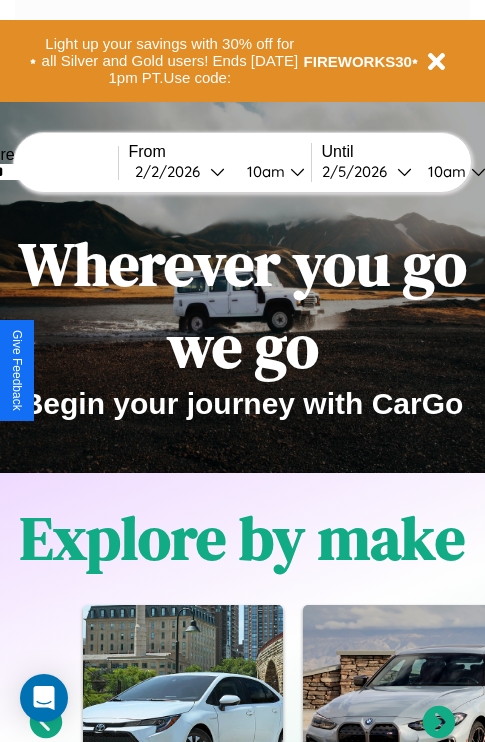 click on "10am" at bounding box center [263, 171] 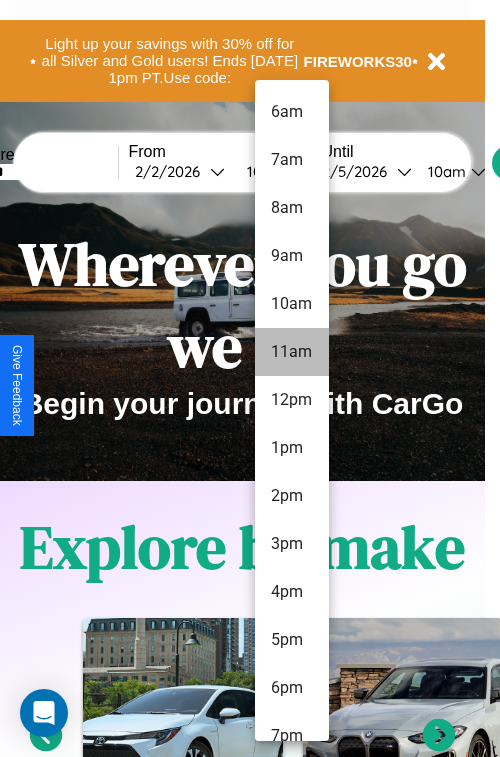 click on "11am" at bounding box center (292, 352) 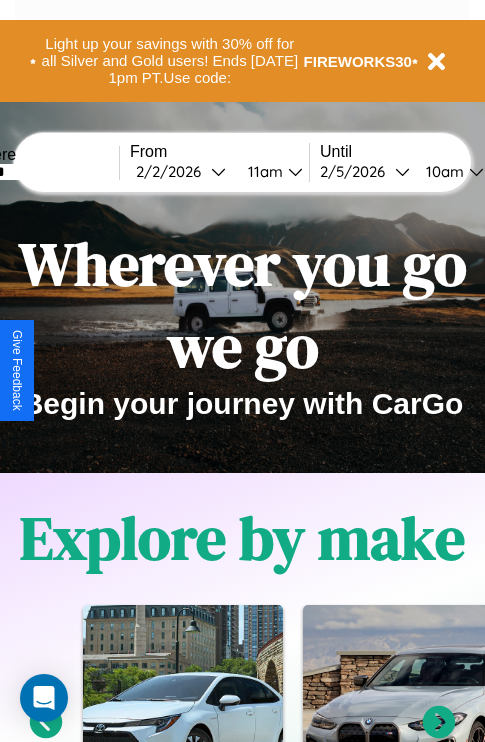 scroll, scrollTop: 0, scrollLeft: 67, axis: horizontal 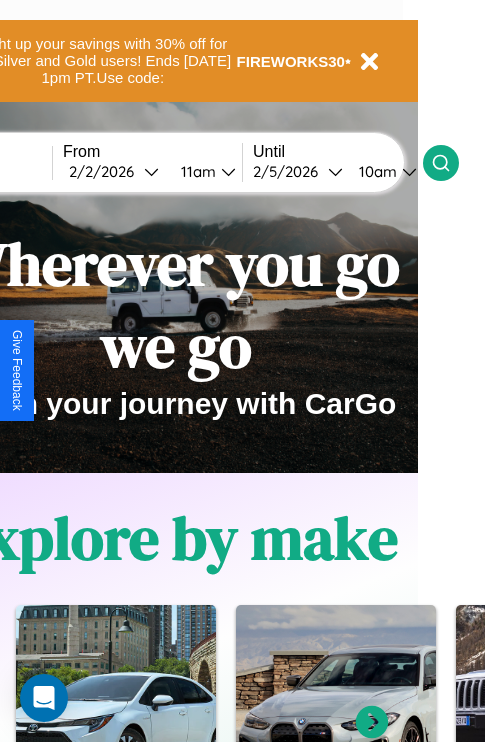 click 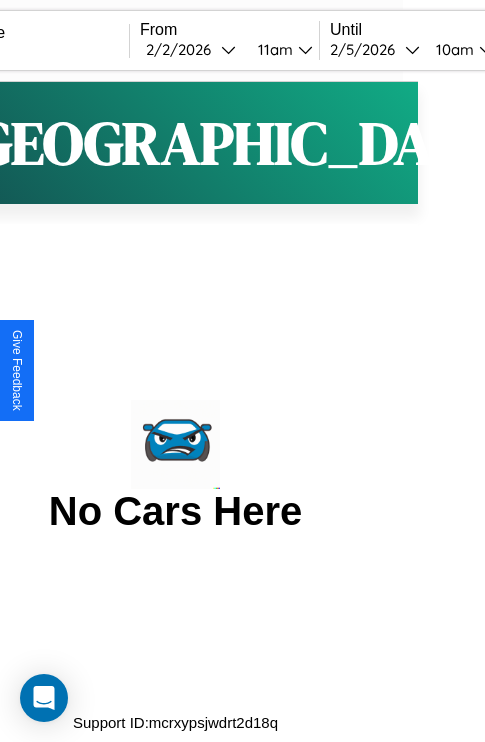 scroll, scrollTop: 0, scrollLeft: 0, axis: both 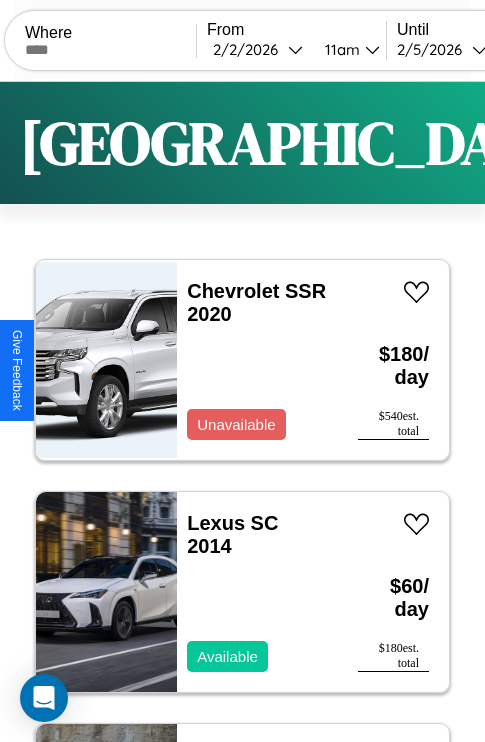 click on "Filters" at bounding box center (640, 143) 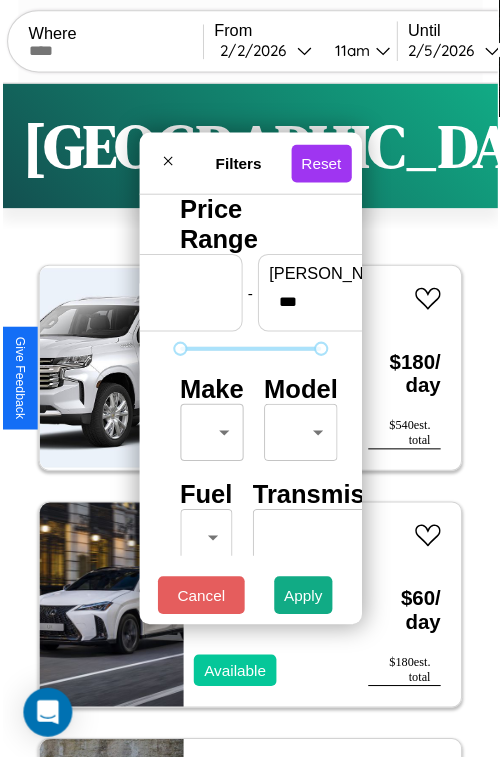 scroll, scrollTop: 59, scrollLeft: 0, axis: vertical 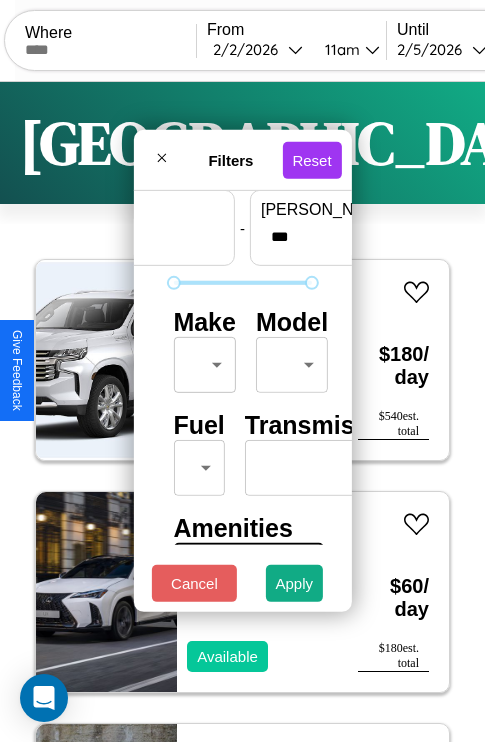 click on "CarGo Where From 2 / 2 / 2026 11am Until 2 / 5 / 2026 10am Become a Host Login Sign Up Vienna Filters 146  cars in this area These cars can be picked up in this city. Chevrolet   SSR   2020 Unavailable $ 180  / day $ 540  est. total Lexus   SC   2014 Available $ 60  / day $ 180  est. total Audi   e-tron GT   2017 Available $ 70  / day $ 210  est. total Chrysler   Grand Caravan   2024 Available $ 150  / day $ 450  est. total Aston Martin   Vantage   2022 Available $ 140  / day $ 420  est. total Lexus   LS   2021 Available $ 80  / day $ 240  est. total Ferrari   F50   2024 Unavailable $ 80  / day $ 240  est. total GMC   DK   2020 Available $ 100  / day $ 300  est. total Lexus   LC   2014 Available $ 170  / day $ 510  est. total Lamborghini   Revuelto   2019 Available $ 60  / day $ 180  est. total Subaru   Baja   2014 Available $ 180  / day $ 540  est. total Hummer   H2   2016 Available $ 110  / day $ 330  est. total GMC   Vandura   2024 Available $ 110  / day $ 330  est. total Acura   ILX   2023 Available $ 170" at bounding box center (242, 412) 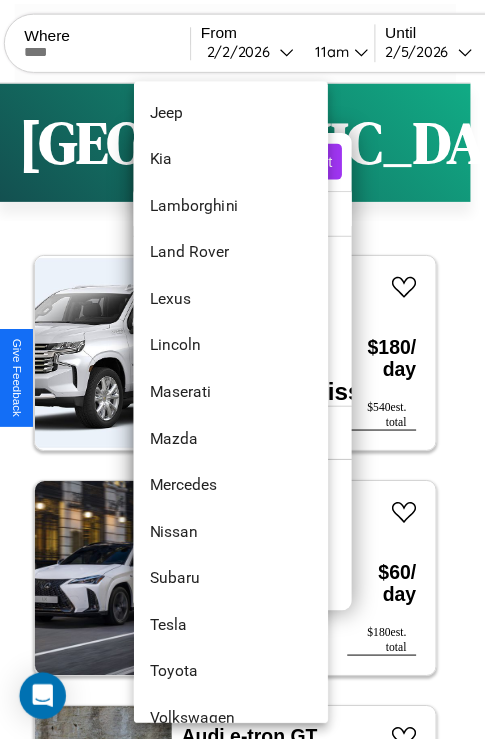 scroll, scrollTop: 1046, scrollLeft: 0, axis: vertical 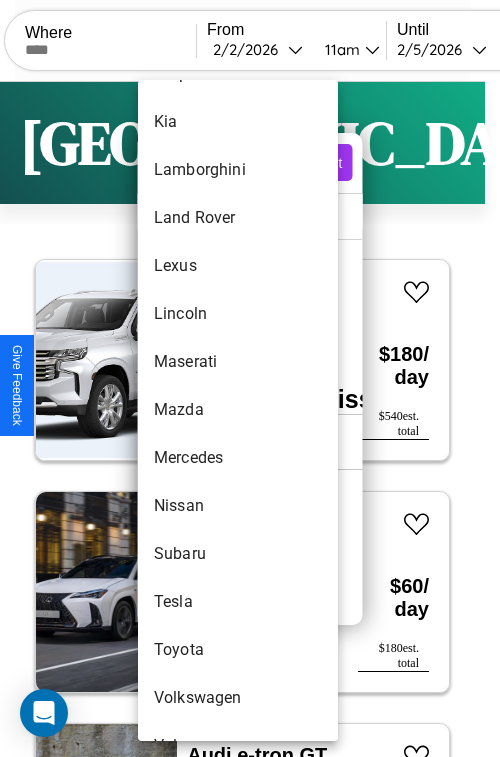 click on "Mazda" at bounding box center (238, 410) 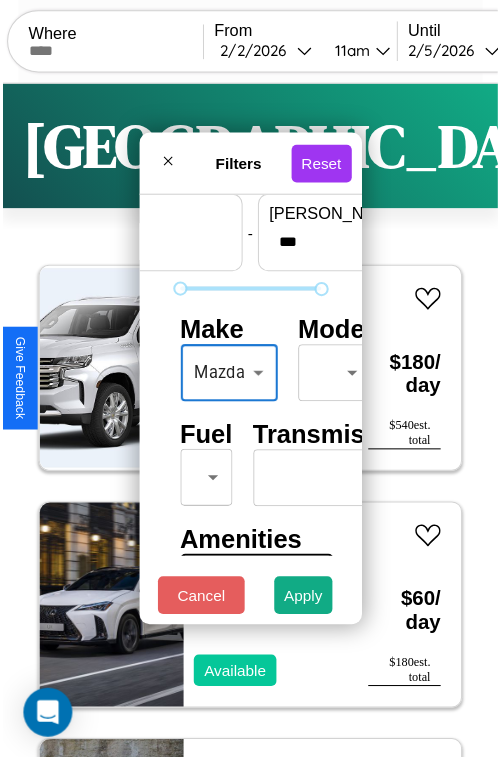 scroll, scrollTop: 162, scrollLeft: 0, axis: vertical 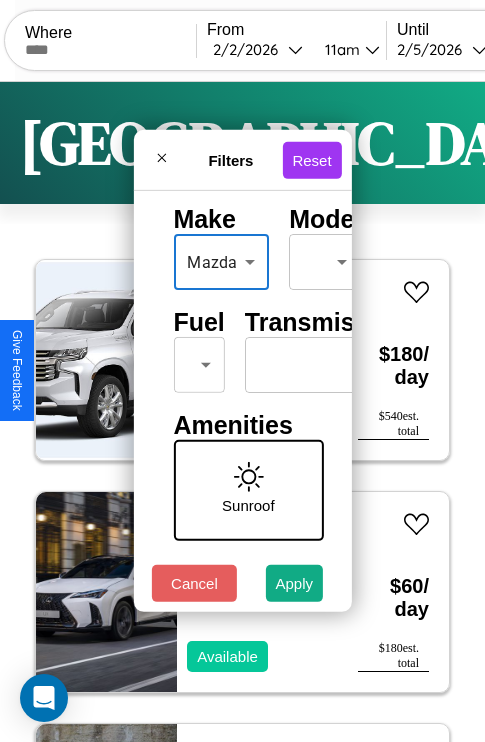 click on "CarGo Where From 2 / 2 / 2026 11am Until 2 / 5 / 2026 10am Become a Host Login Sign Up Vienna Filters 146  cars in this area These cars can be picked up in this city. Chevrolet   SSR   2020 Unavailable $ 180  / day $ 540  est. total Lexus   SC   2014 Available $ 60  / day $ 180  est. total Audi   e-tron GT   2017 Available $ 70  / day $ 210  est. total Chrysler   Grand Caravan   2024 Available $ 150  / day $ 450  est. total Aston Martin   Vantage   2022 Available $ 140  / day $ 420  est. total Lexus   LS   2021 Available $ 80  / day $ 240  est. total Ferrari   F50   2024 Unavailable $ 80  / day $ 240  est. total GMC   DK   2020 Available $ 100  / day $ 300  est. total Lexus   LC   2014 Available $ 170  / day $ 510  est. total Lamborghini   Revuelto   2019 Available $ 60  / day $ 180  est. total Subaru   Baja   2014 Available $ 180  / day $ 540  est. total Hummer   H2   2016 Available $ 110  / day $ 330  est. total GMC   Vandura   2024 Available $ 110  / day $ 330  est. total Acura   ILX   2023 Available $ 170" at bounding box center (242, 412) 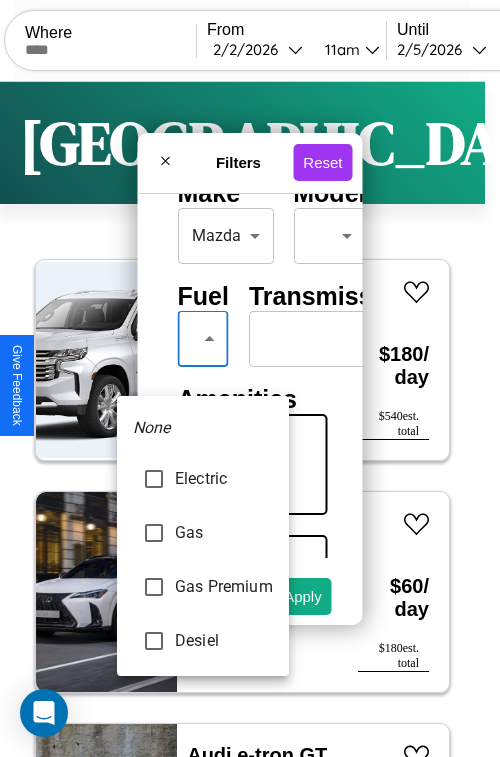 type on "********" 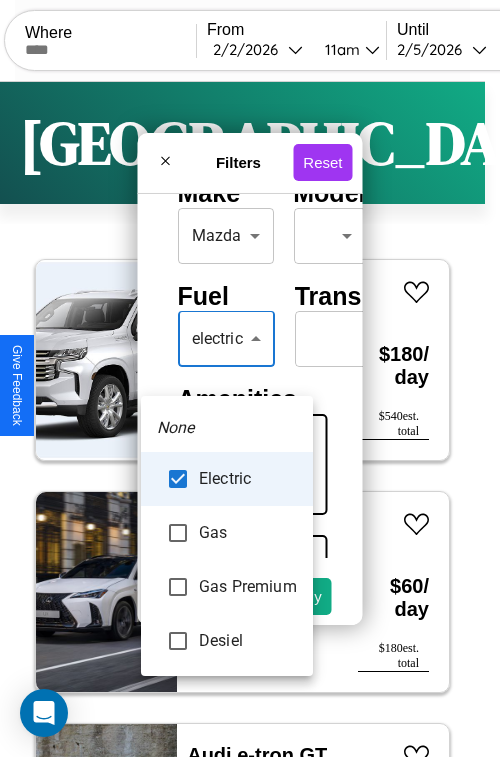 click at bounding box center (250, 378) 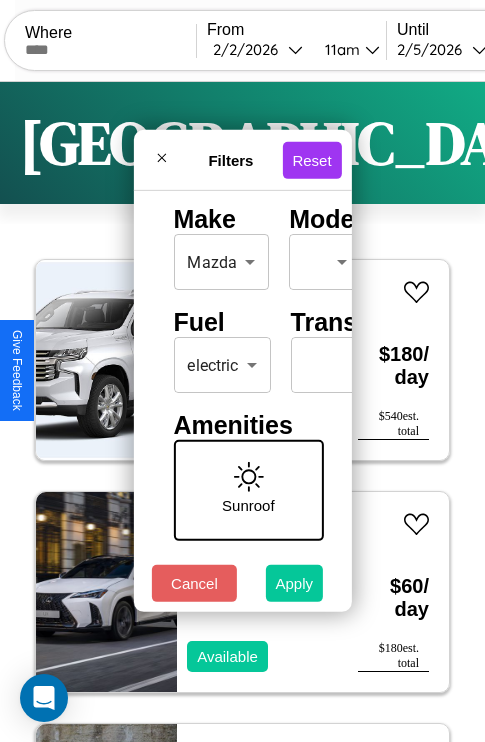 click on "Apply" at bounding box center (295, 583) 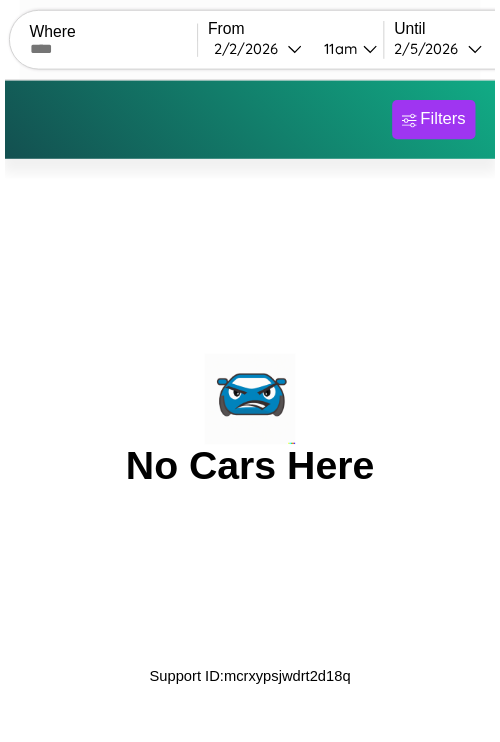 scroll, scrollTop: 0, scrollLeft: 0, axis: both 